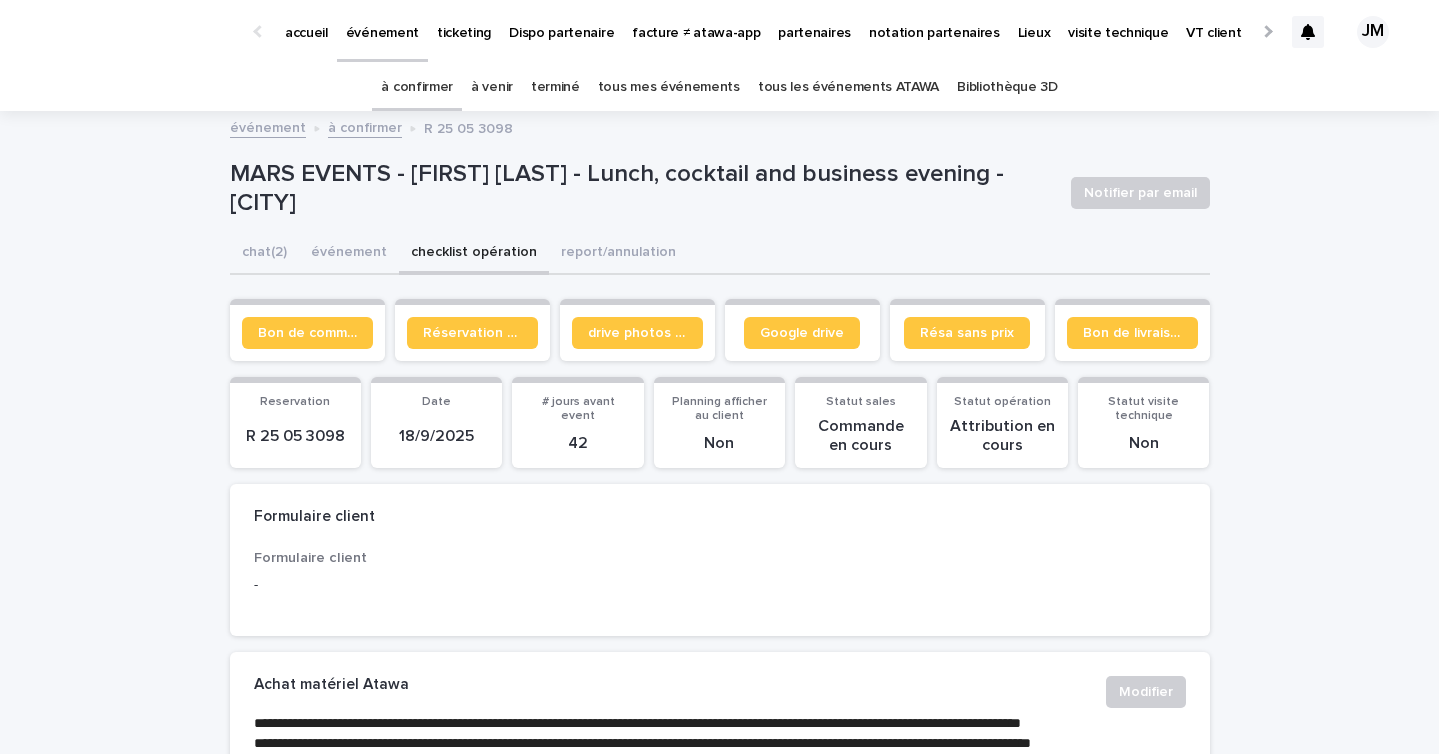 click on "à confirmer" at bounding box center (417, 87) 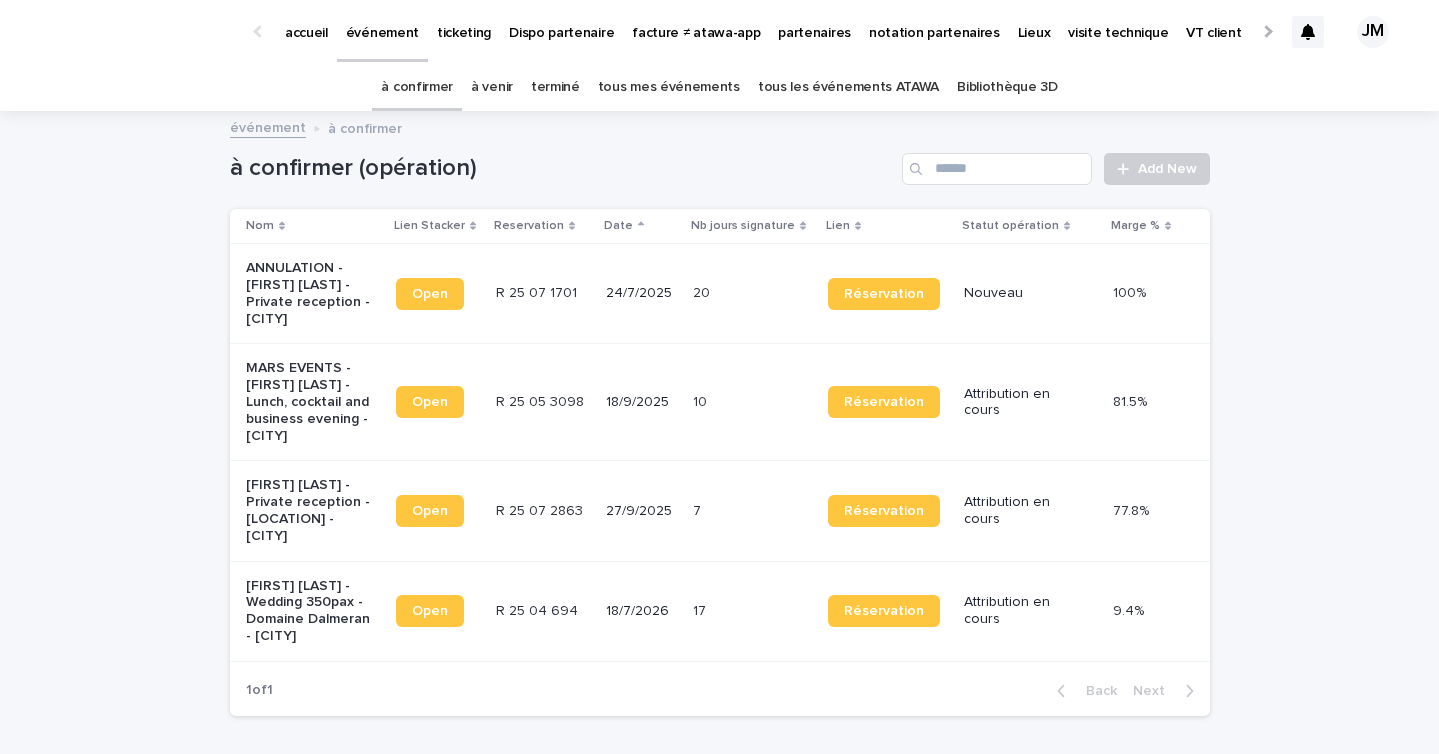 click on "tous mes événements" at bounding box center (669, 87) 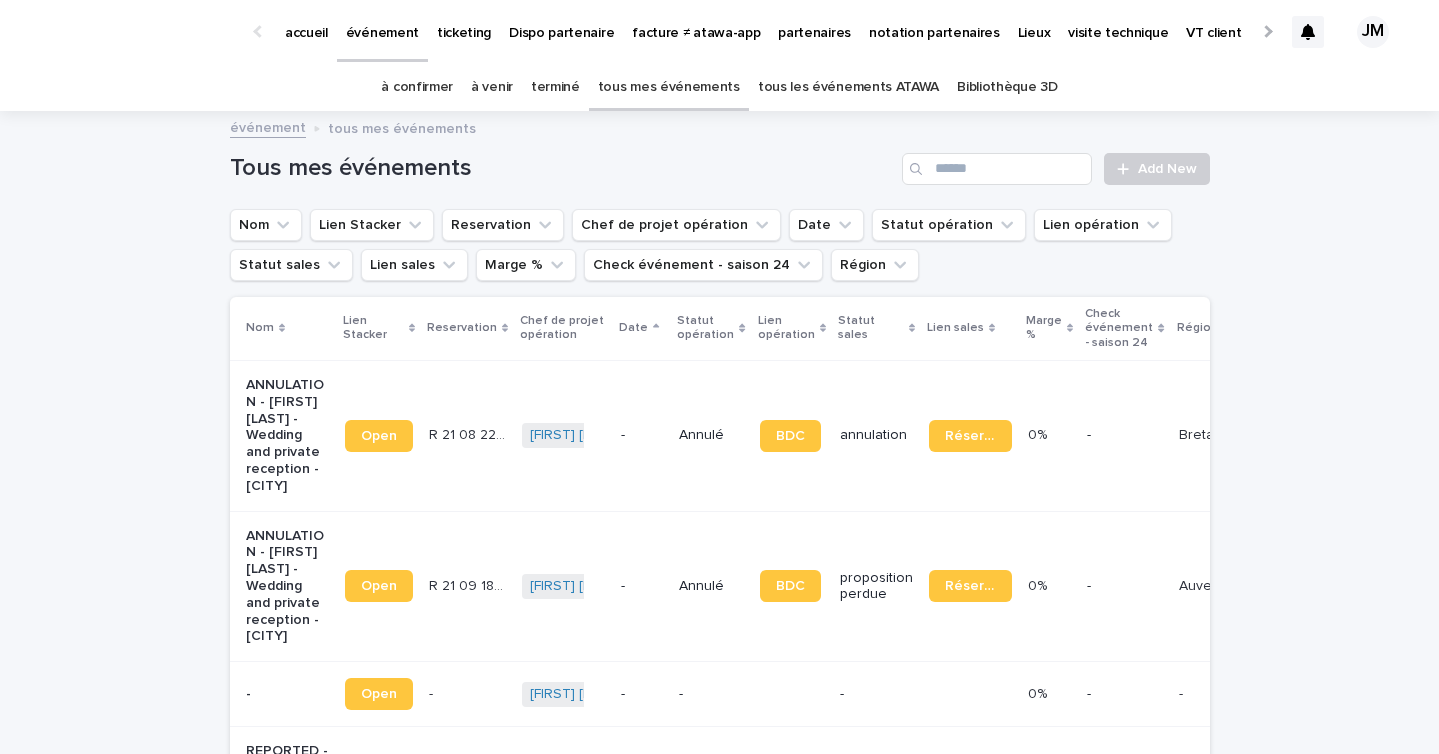 click on "à confirmer" at bounding box center (417, 87) 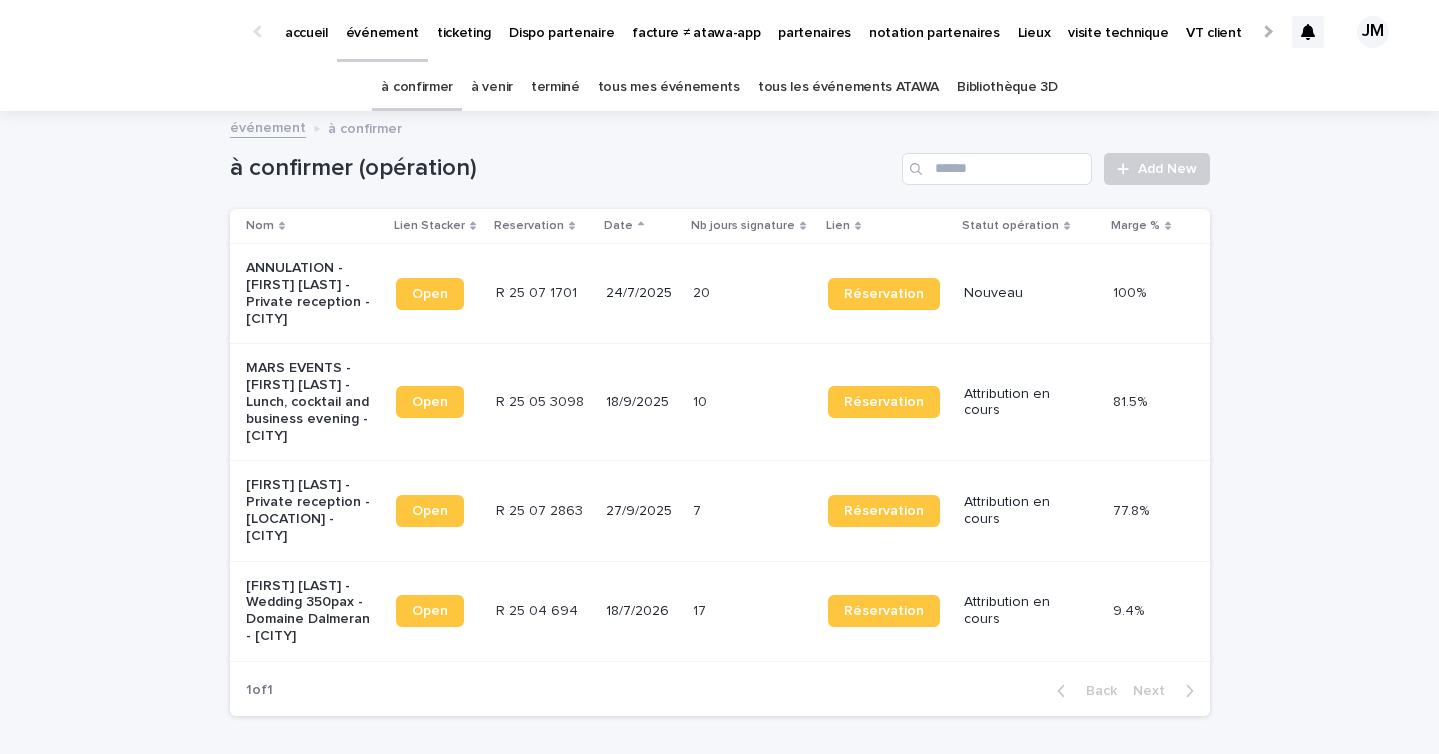 click on "à confirmer" at bounding box center (417, 87) 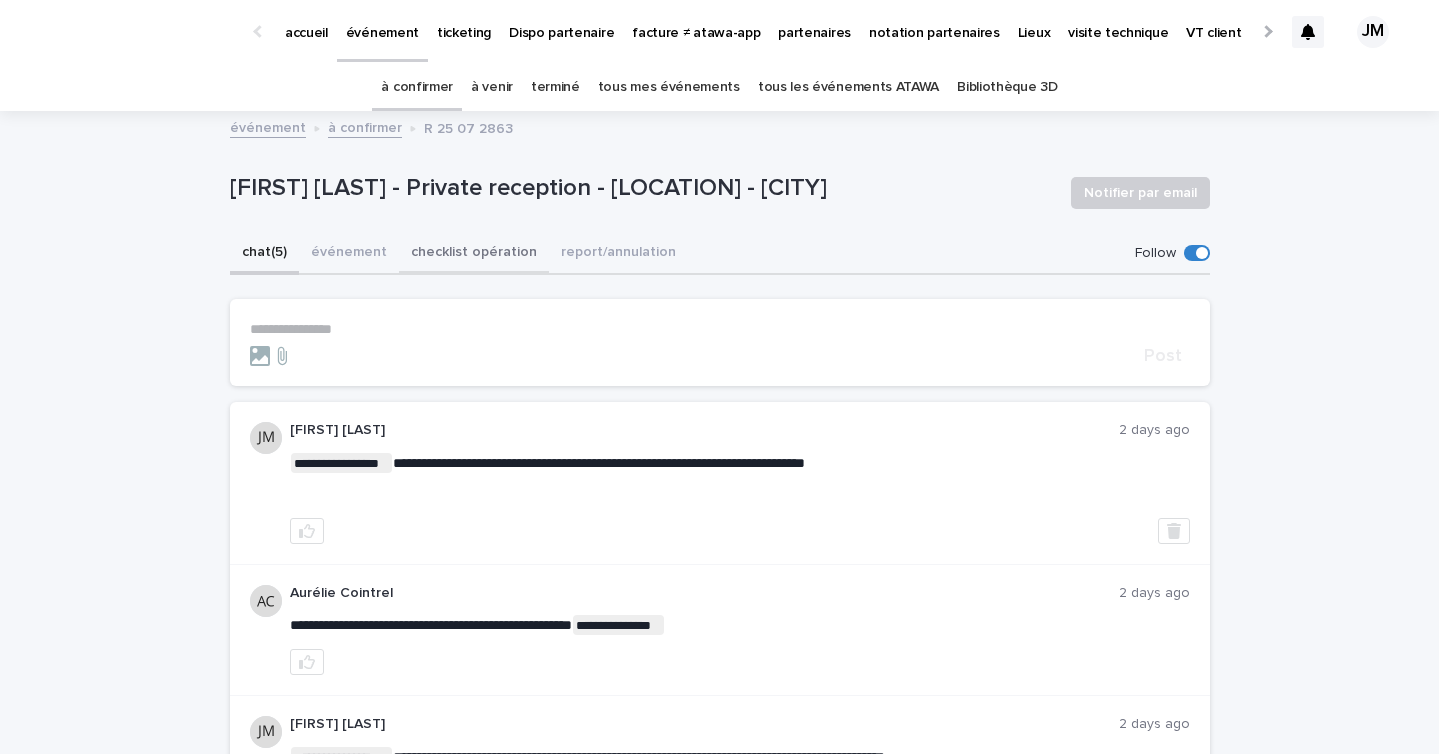 click on "checklist opération" at bounding box center [474, 254] 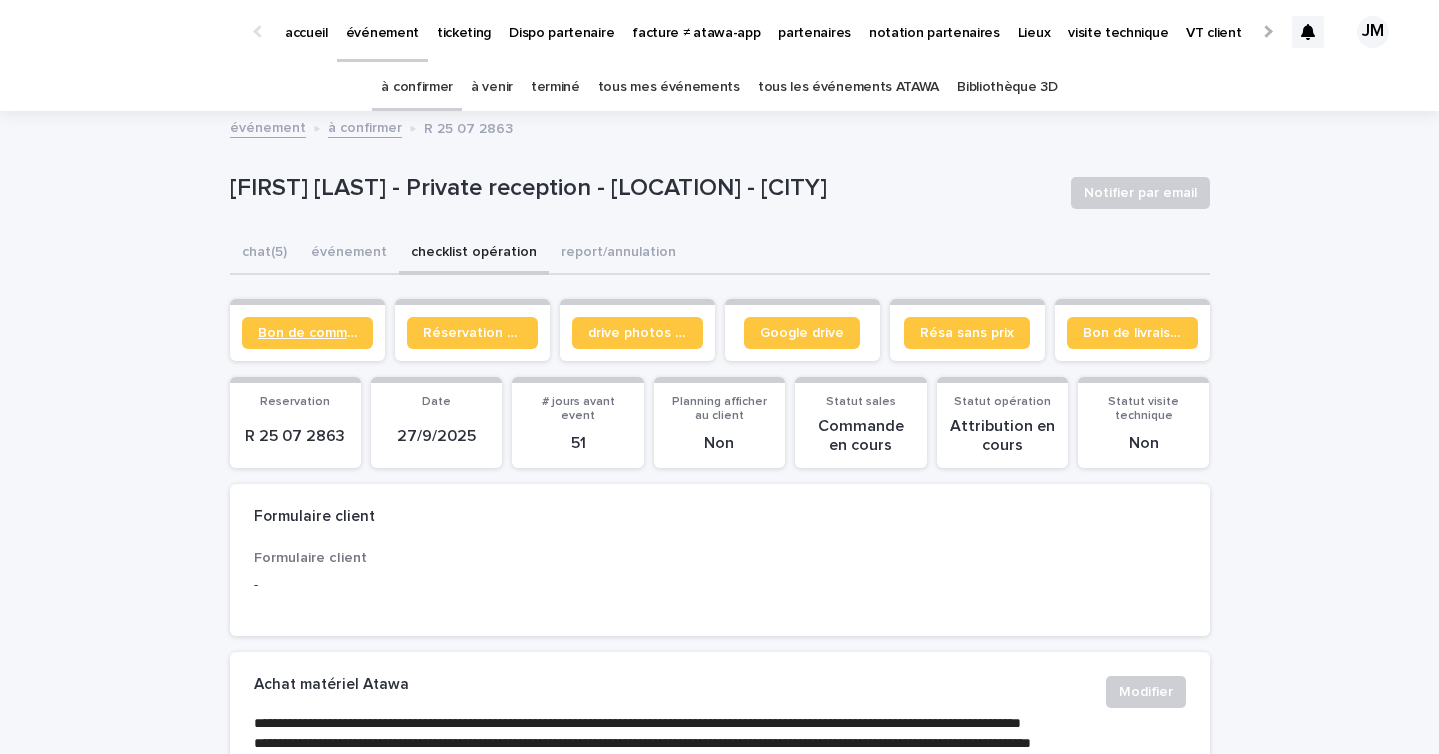 click on "Bon de commande" at bounding box center [307, 333] 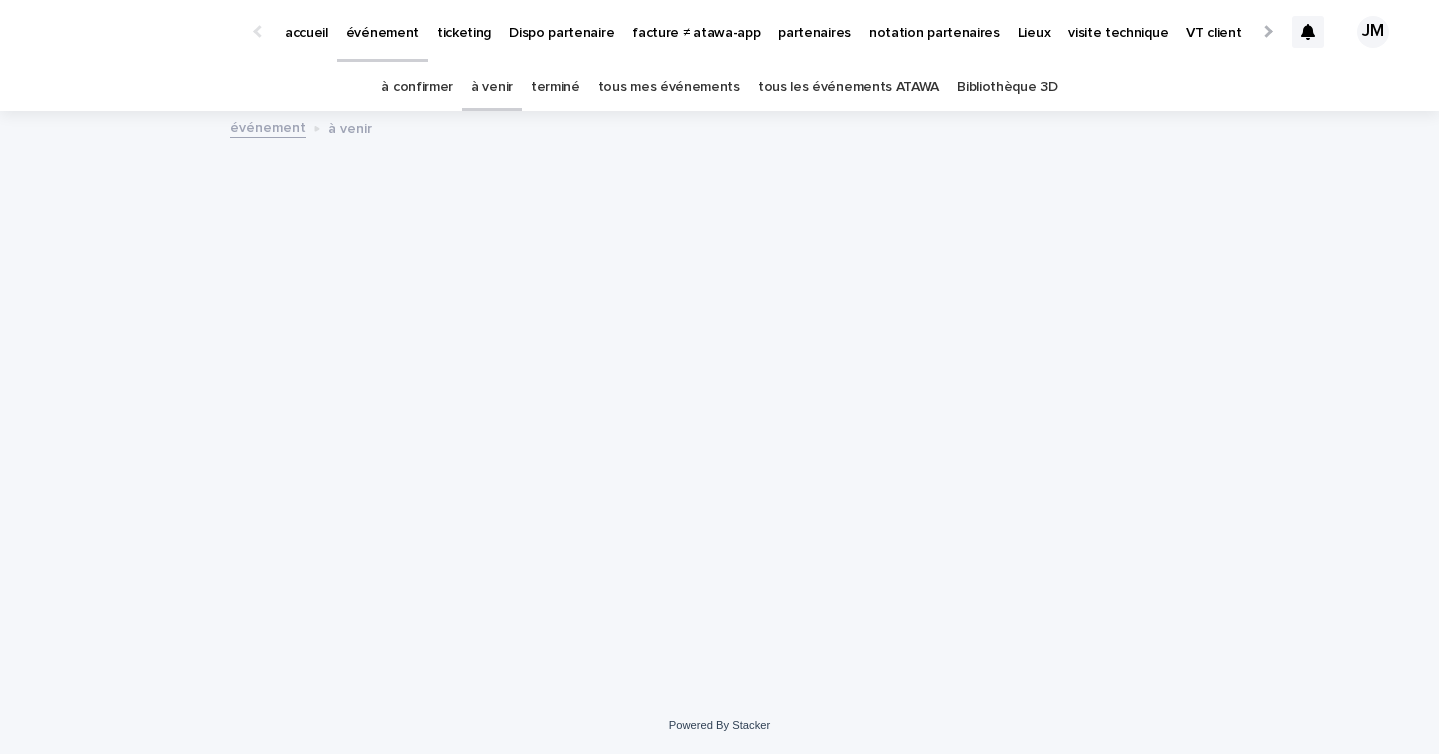 scroll, scrollTop: 0, scrollLeft: 0, axis: both 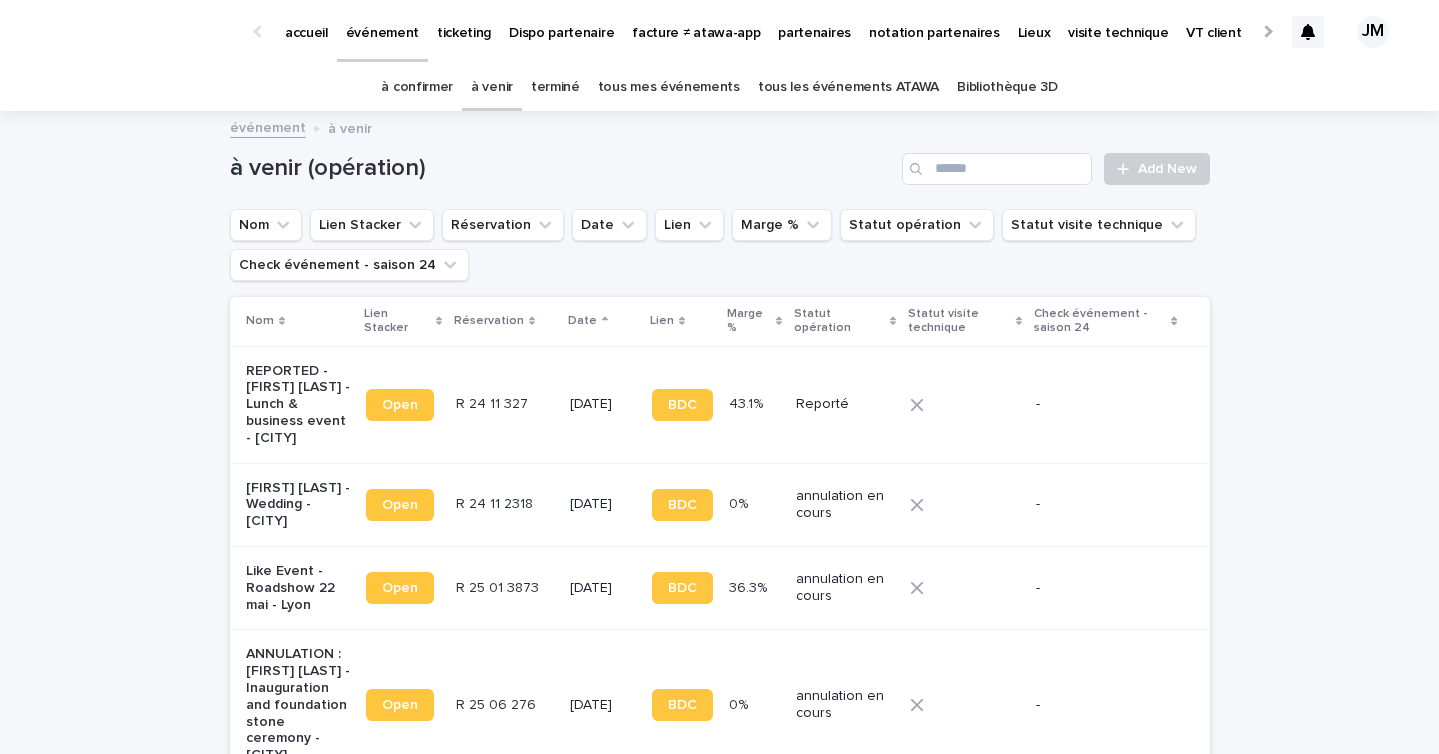 click on "à confirmer" at bounding box center (417, 87) 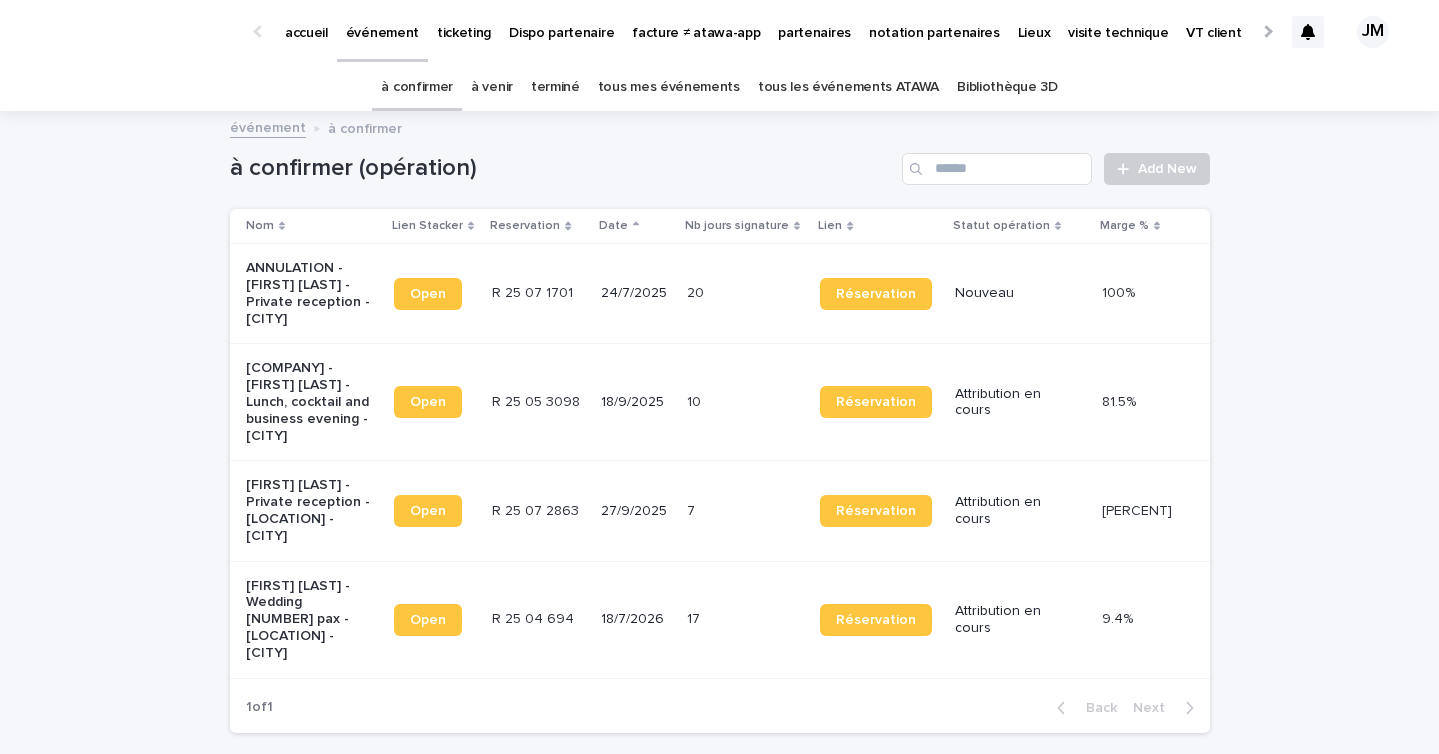 click on "tous mes événements" at bounding box center [669, 87] 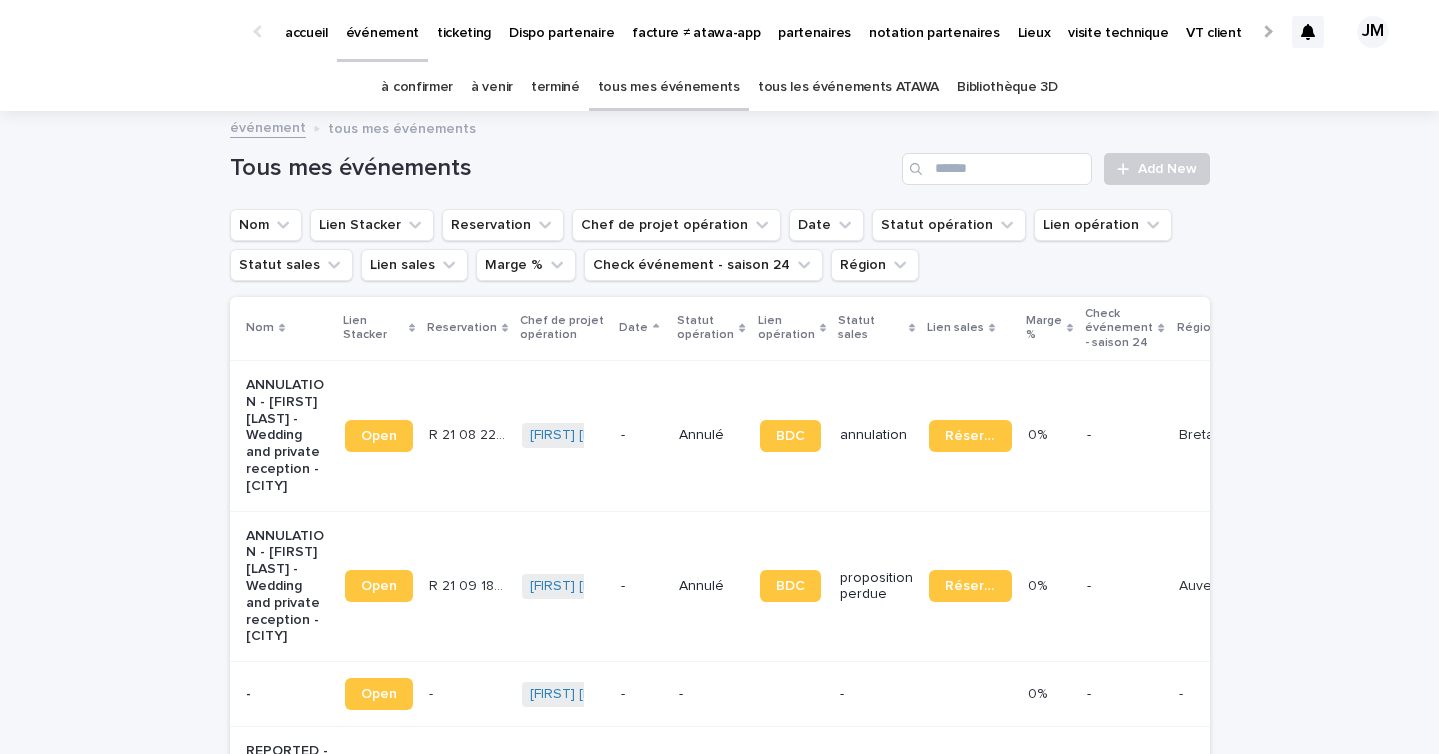 click on "à venir" at bounding box center (492, 87) 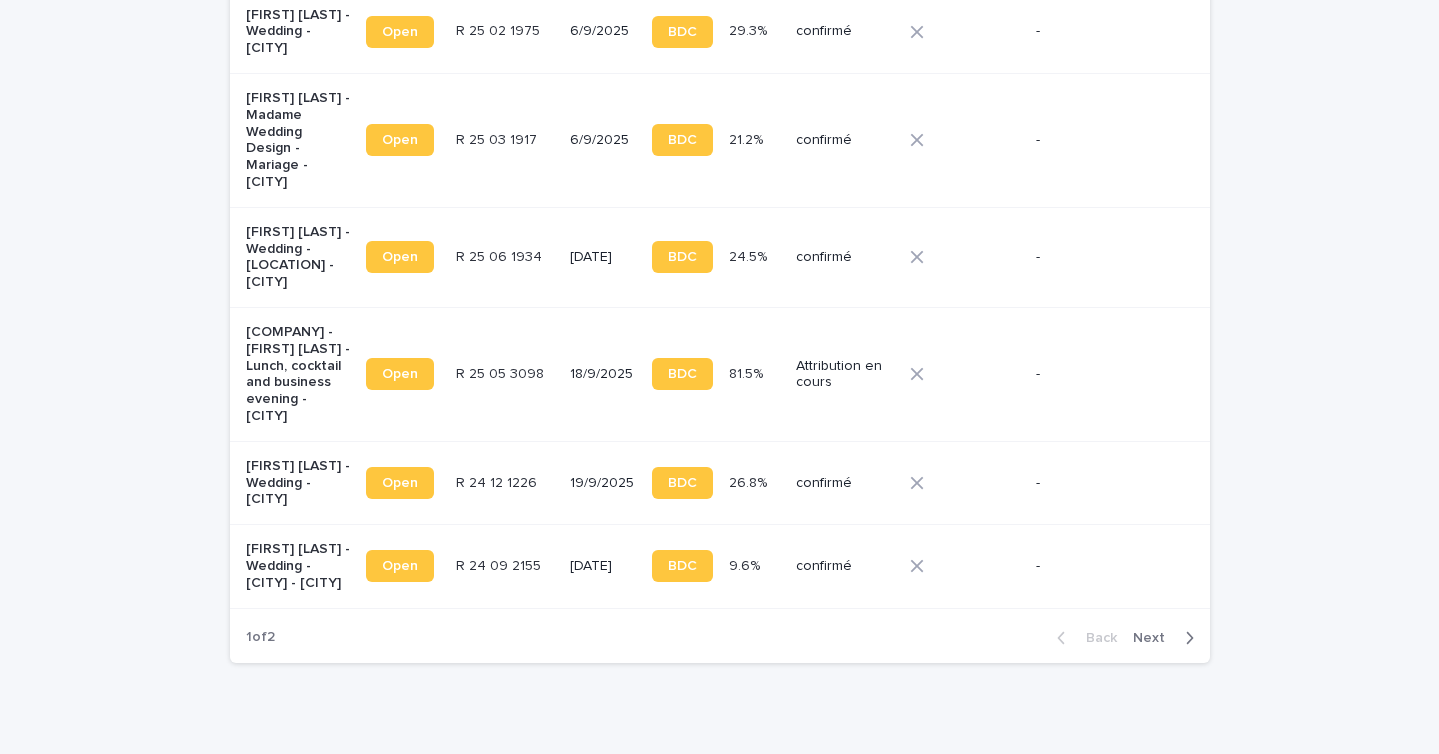 scroll, scrollTop: 2880, scrollLeft: 0, axis: vertical 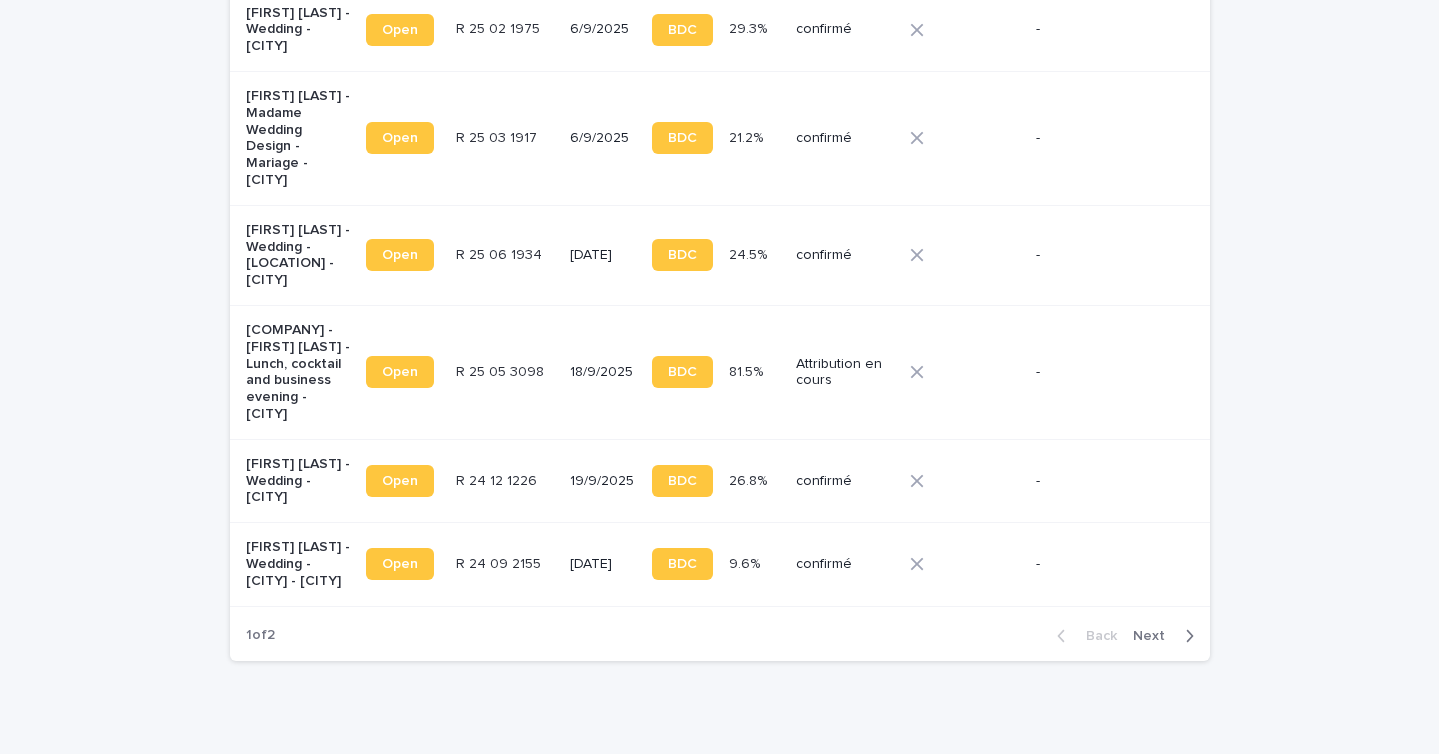 click on "6/9/2025" at bounding box center [603, 139] 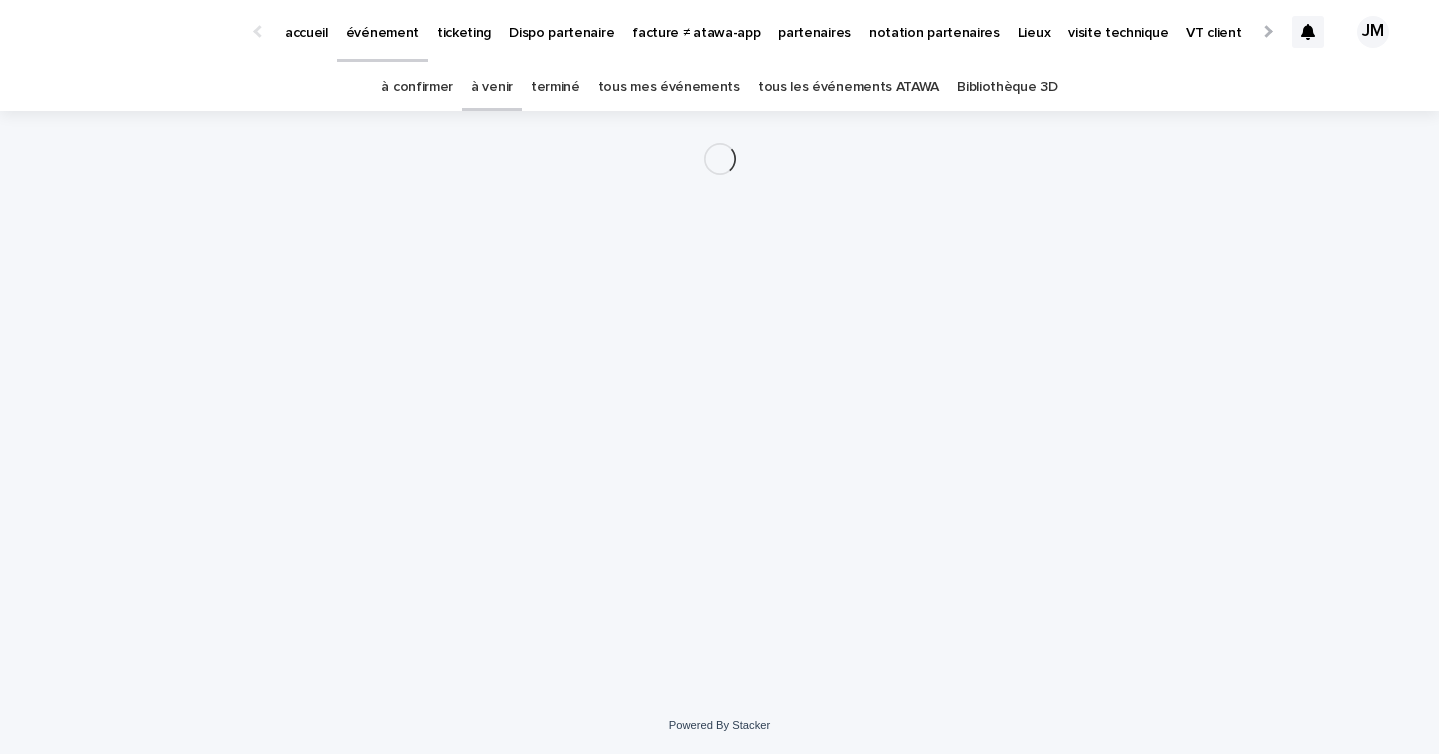 scroll, scrollTop: 0, scrollLeft: 0, axis: both 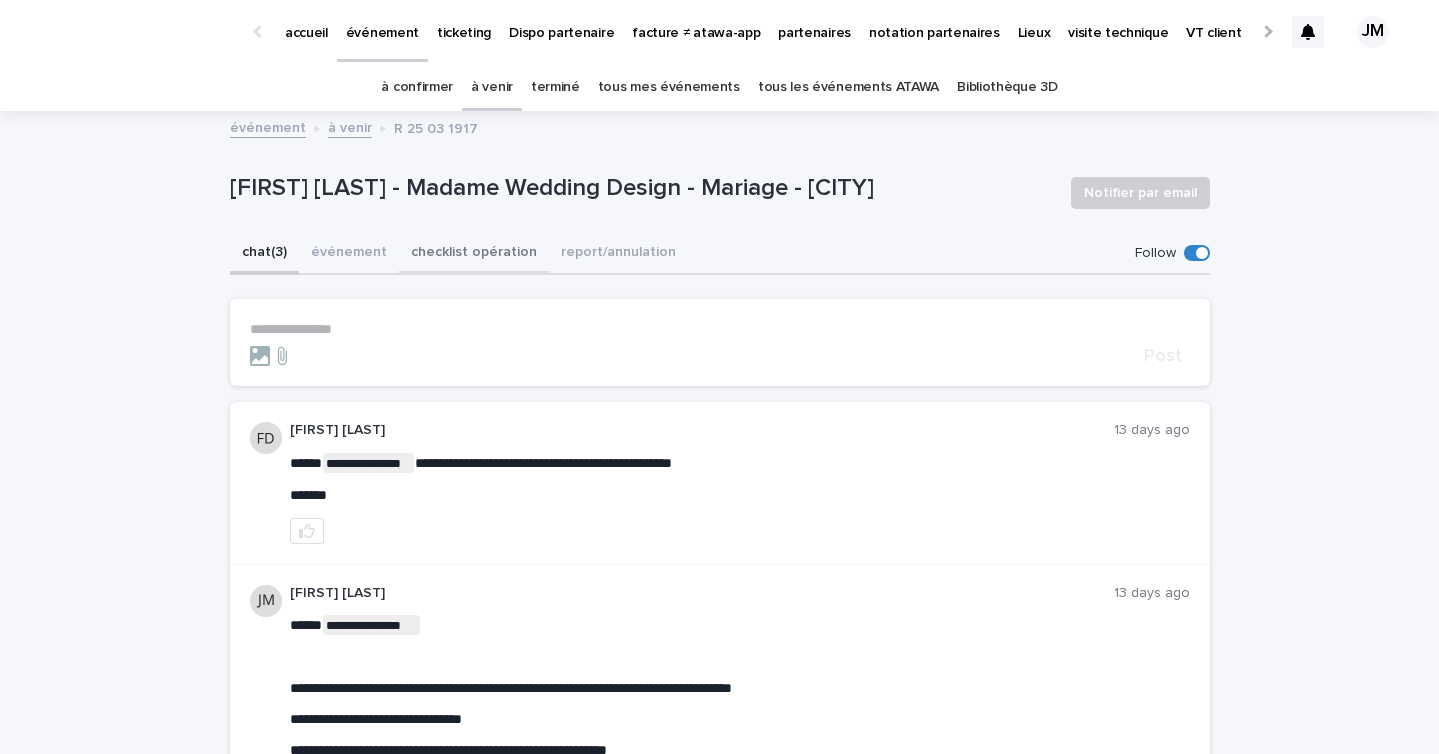 click on "checklist opération" at bounding box center (474, 254) 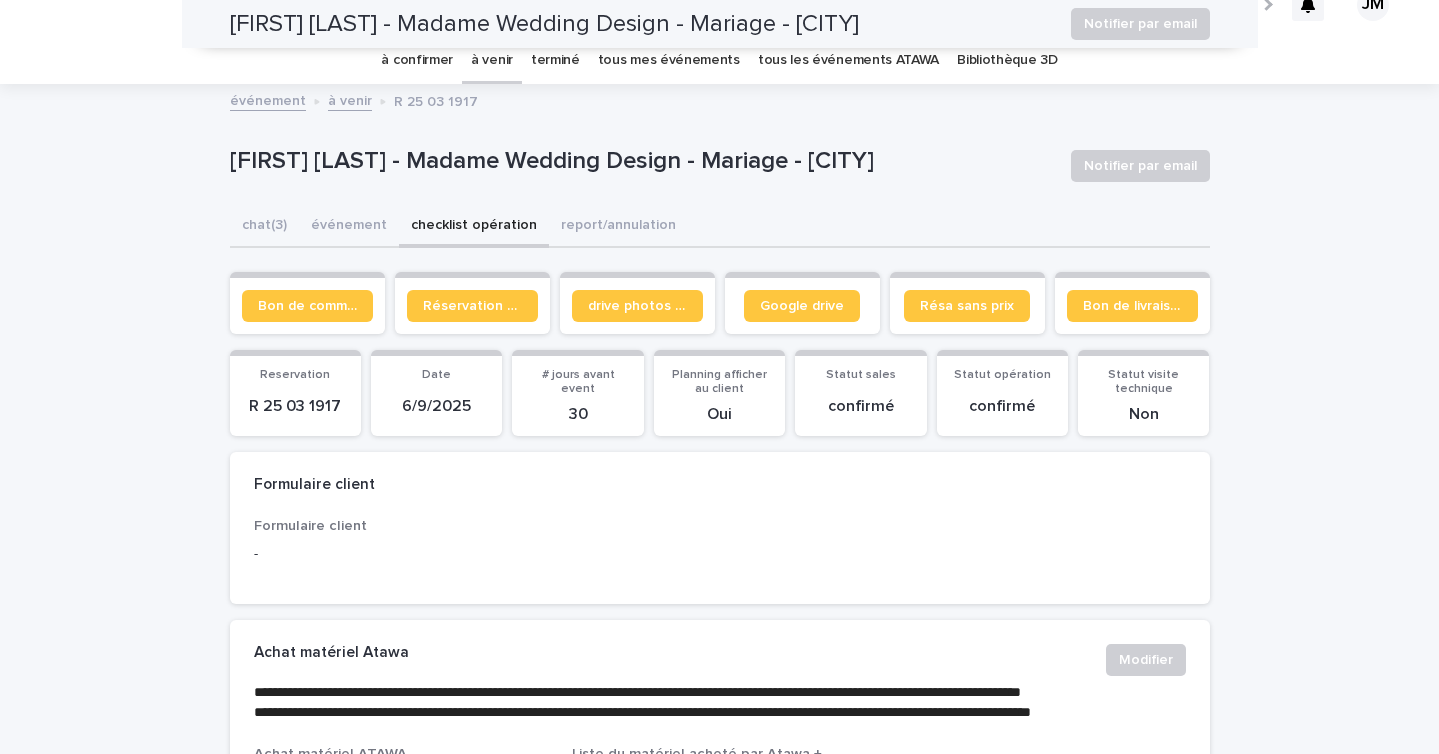 scroll, scrollTop: 0, scrollLeft: 0, axis: both 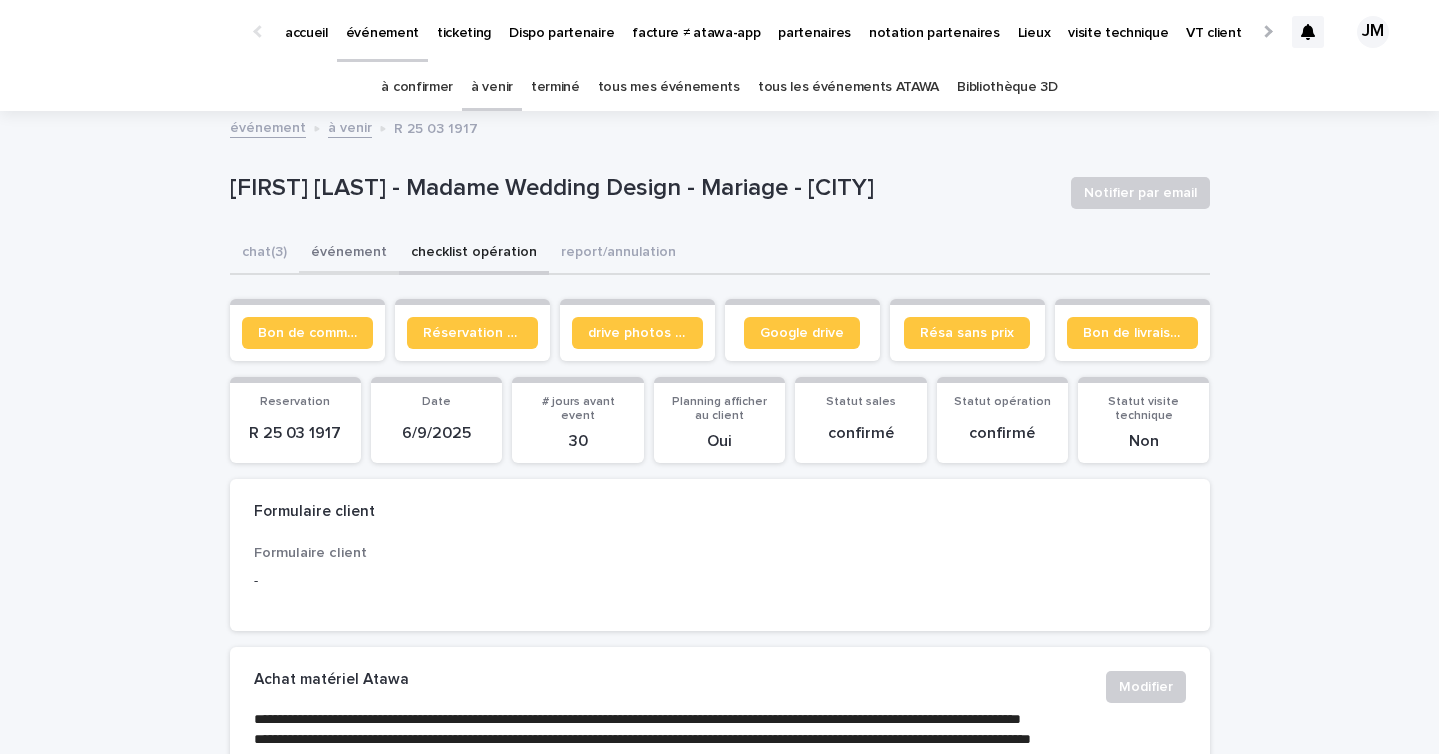 click on "événement" at bounding box center [349, 254] 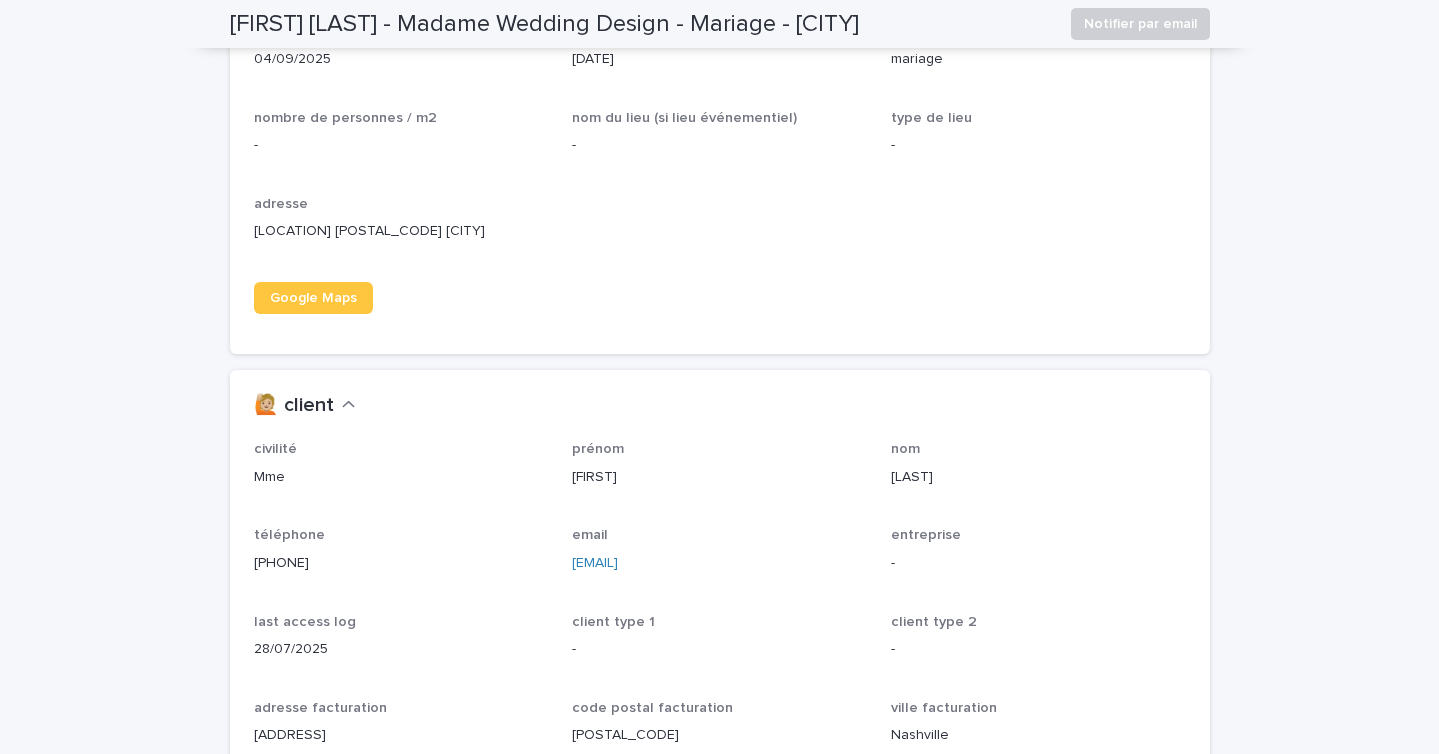 scroll, scrollTop: 1510, scrollLeft: 0, axis: vertical 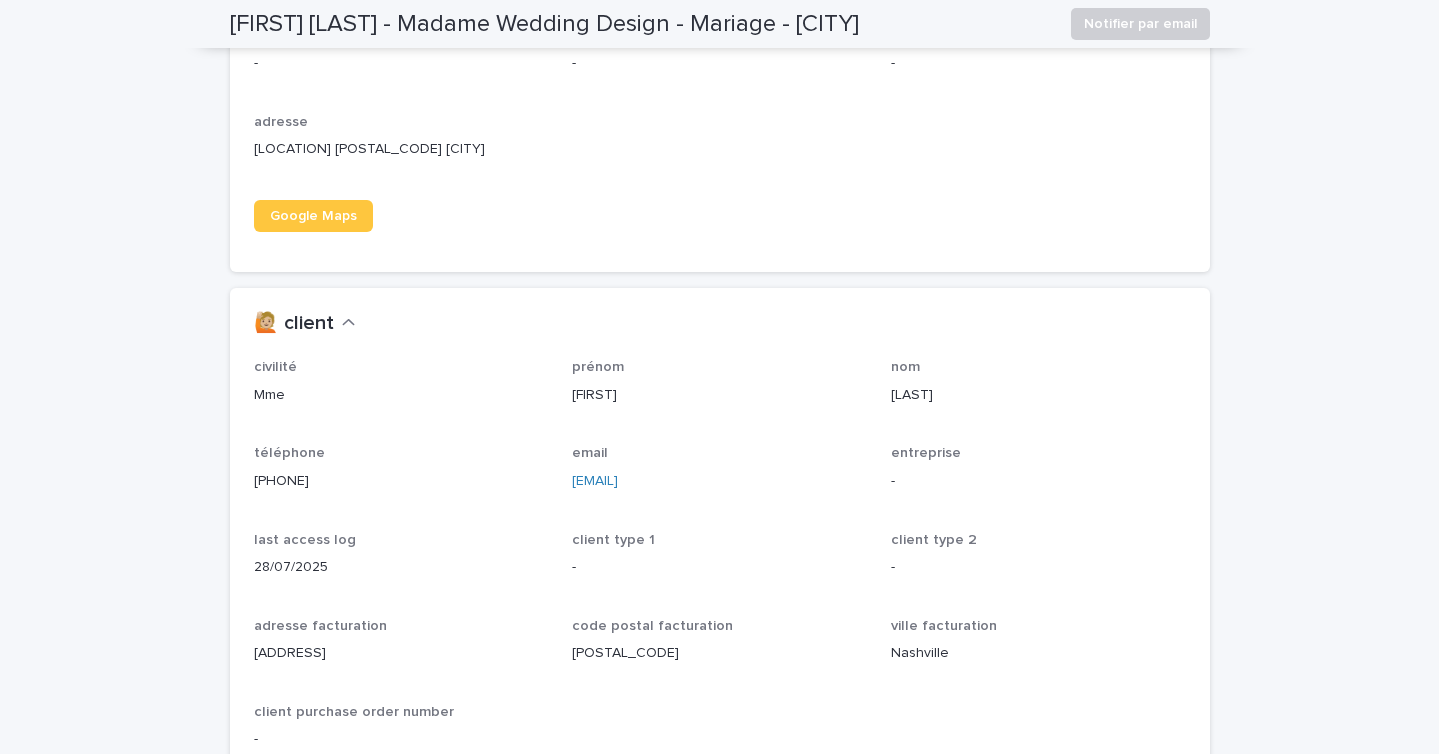 drag, startPoint x: 801, startPoint y: 483, endPoint x: 564, endPoint y: 477, distance: 237.07594 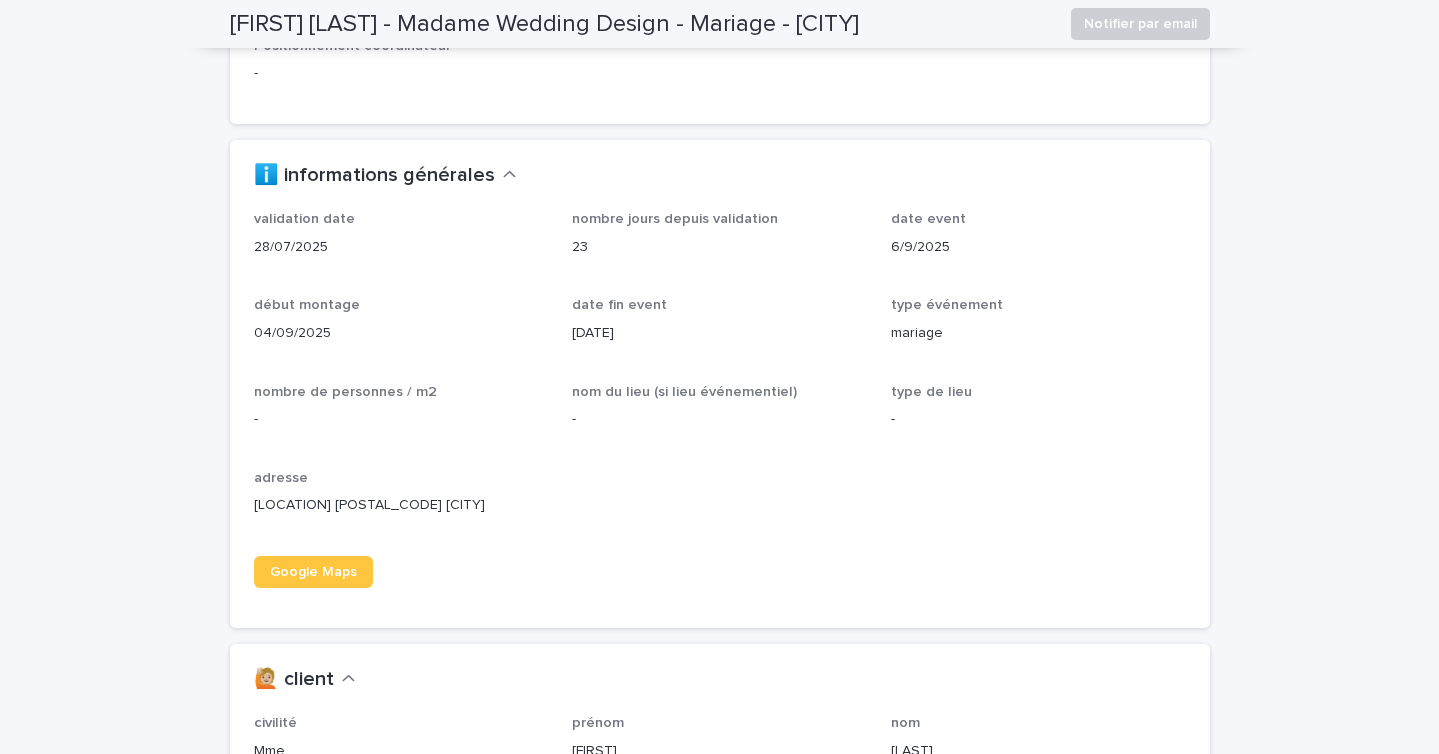 scroll, scrollTop: 1530, scrollLeft: 0, axis: vertical 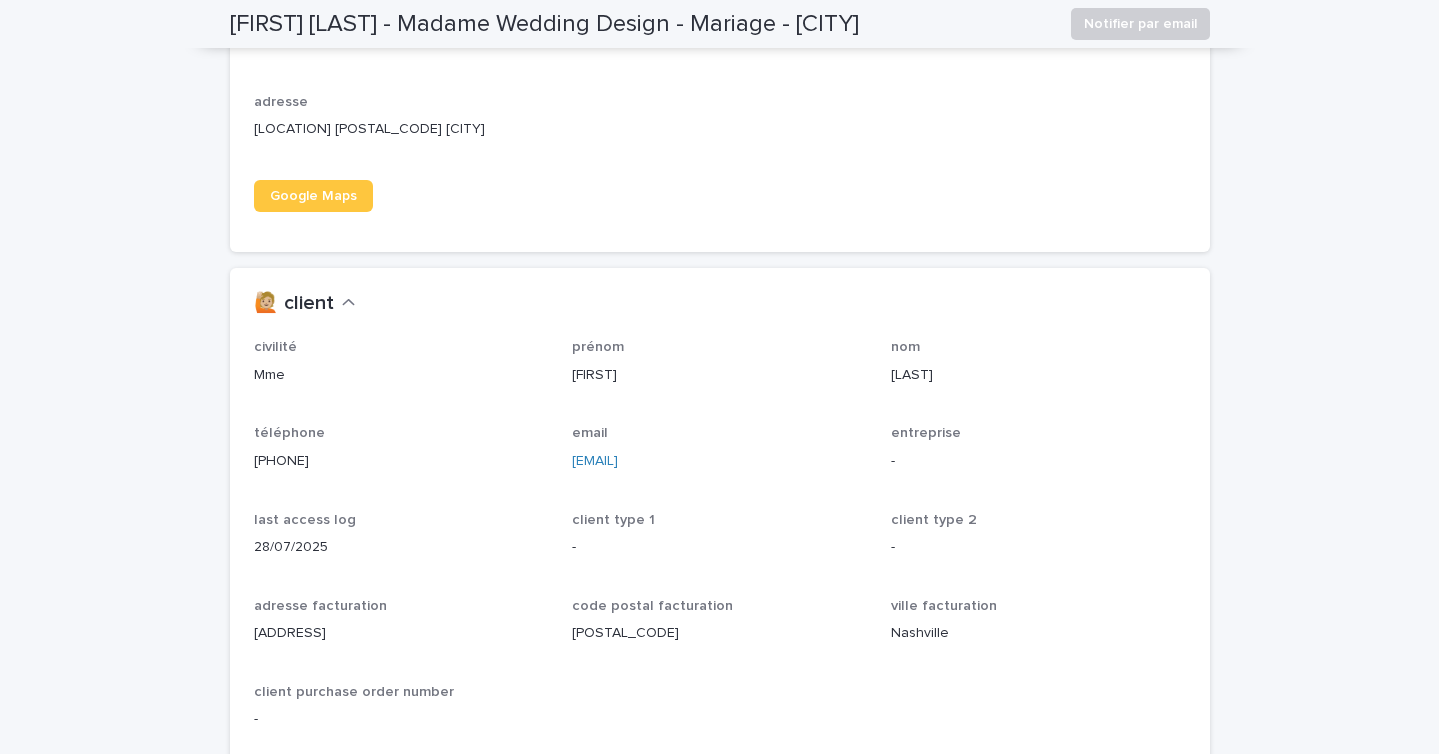 copy on "[EMAIL]" 